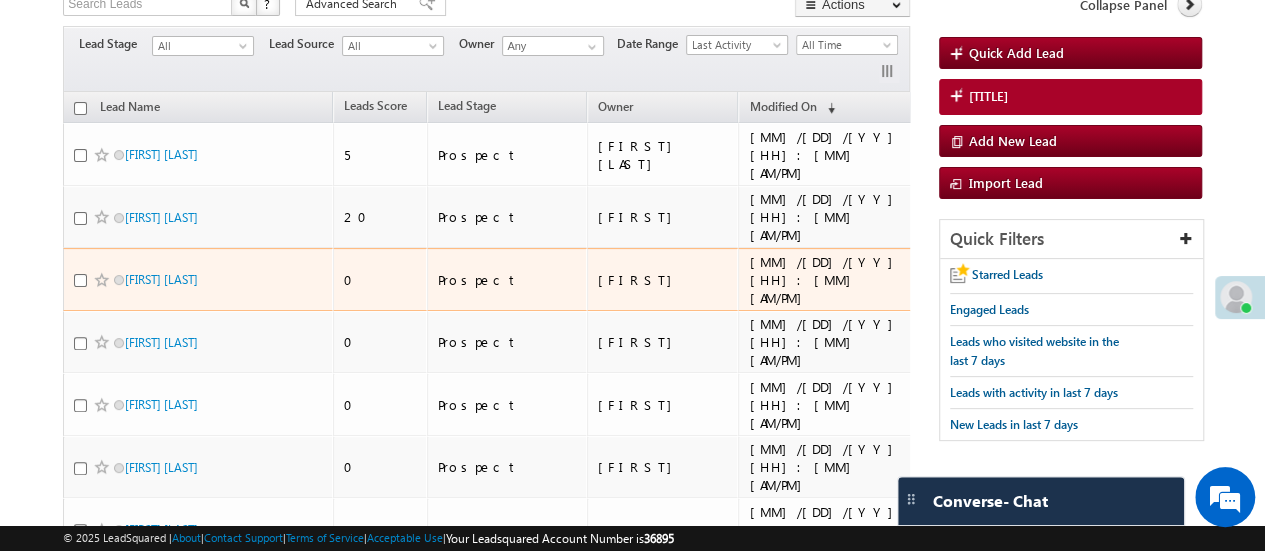 scroll, scrollTop: 0, scrollLeft: 0, axis: both 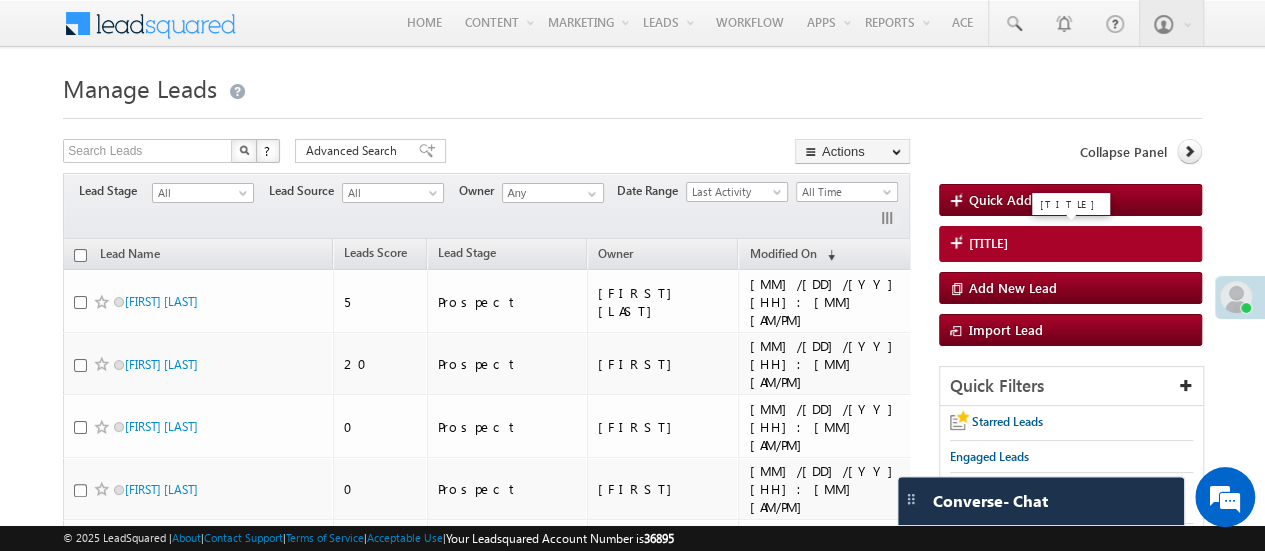 click on "IPO Lead DDE" at bounding box center (988, 243) 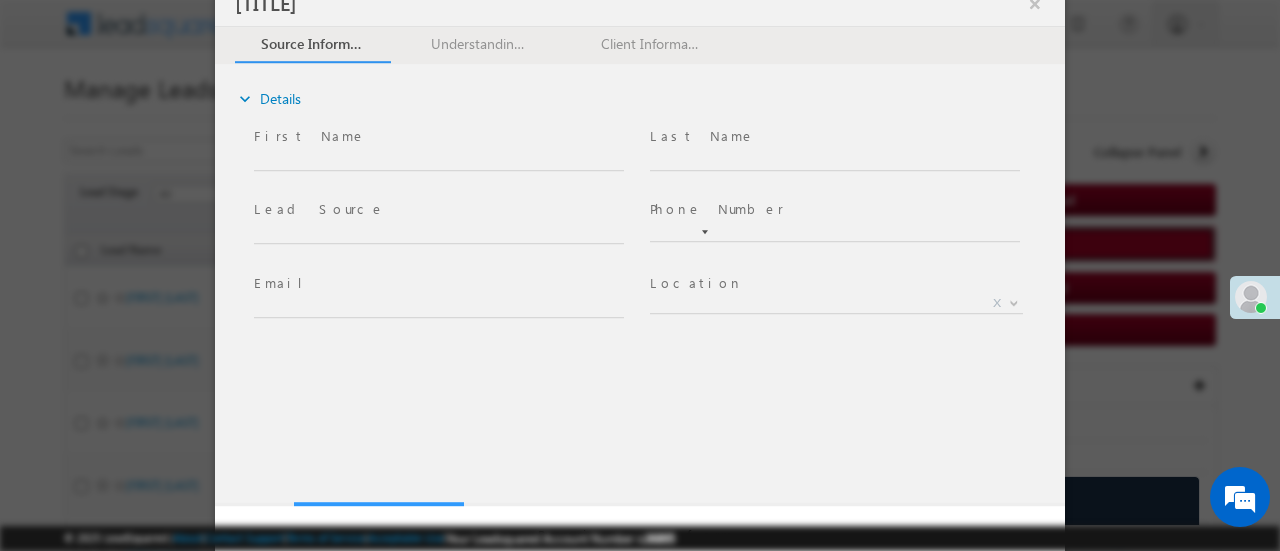 scroll, scrollTop: 0, scrollLeft: 0, axis: both 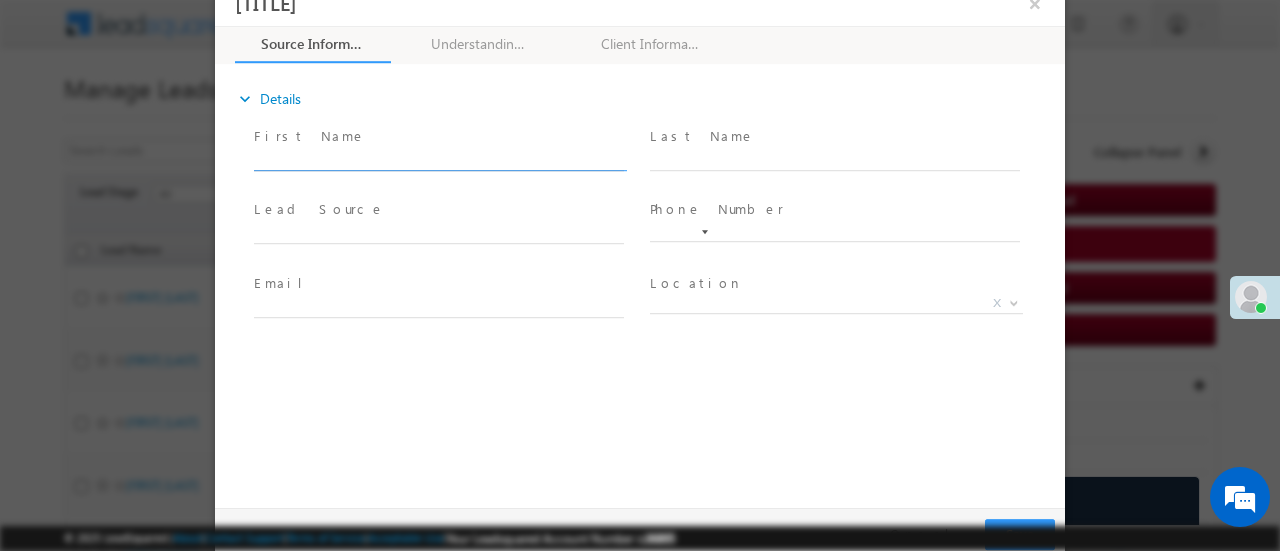 click at bounding box center (439, 161) 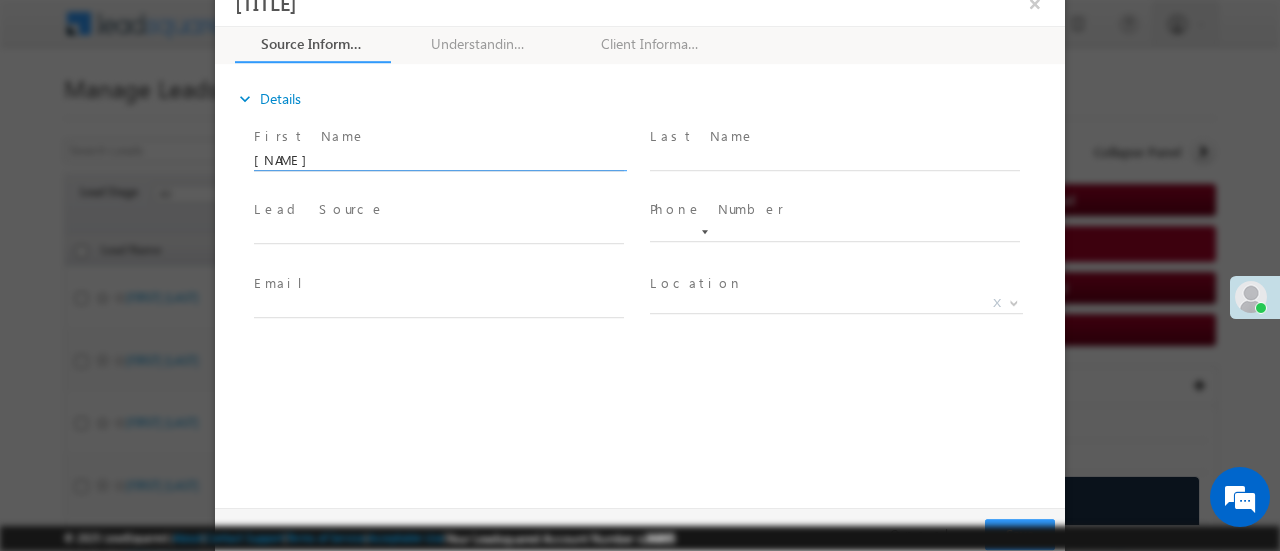 type on "j" 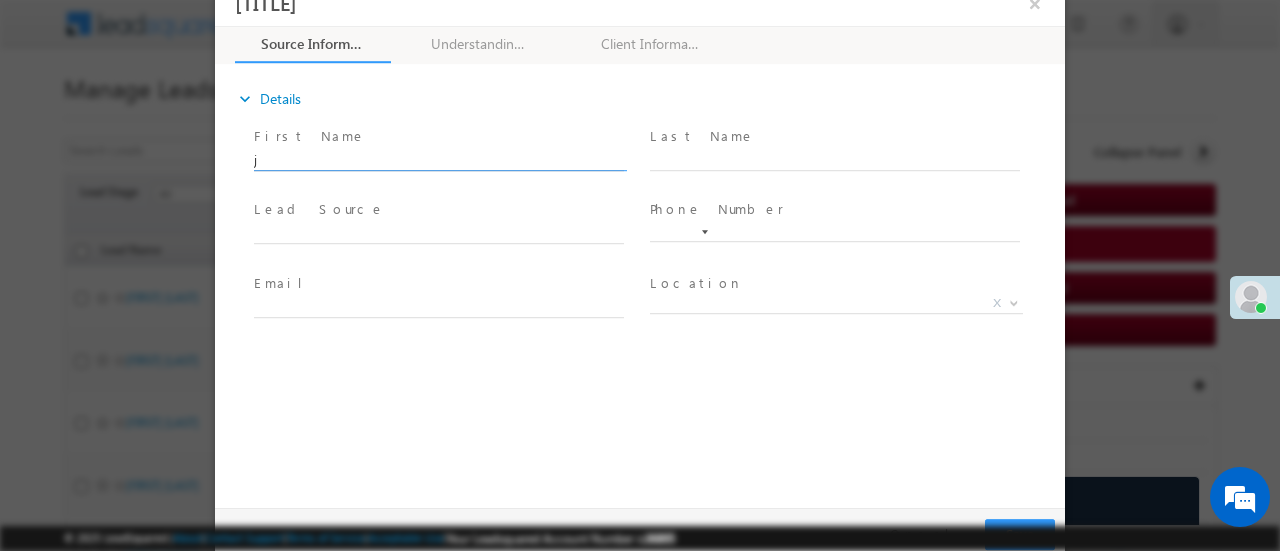 type 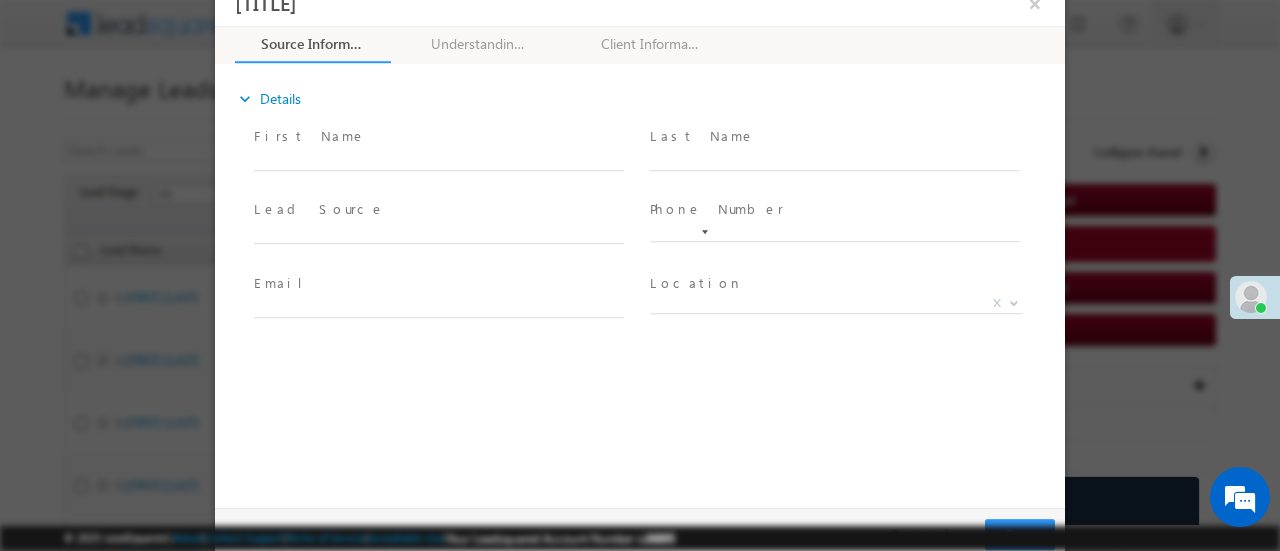 click at bounding box center (640, 275) 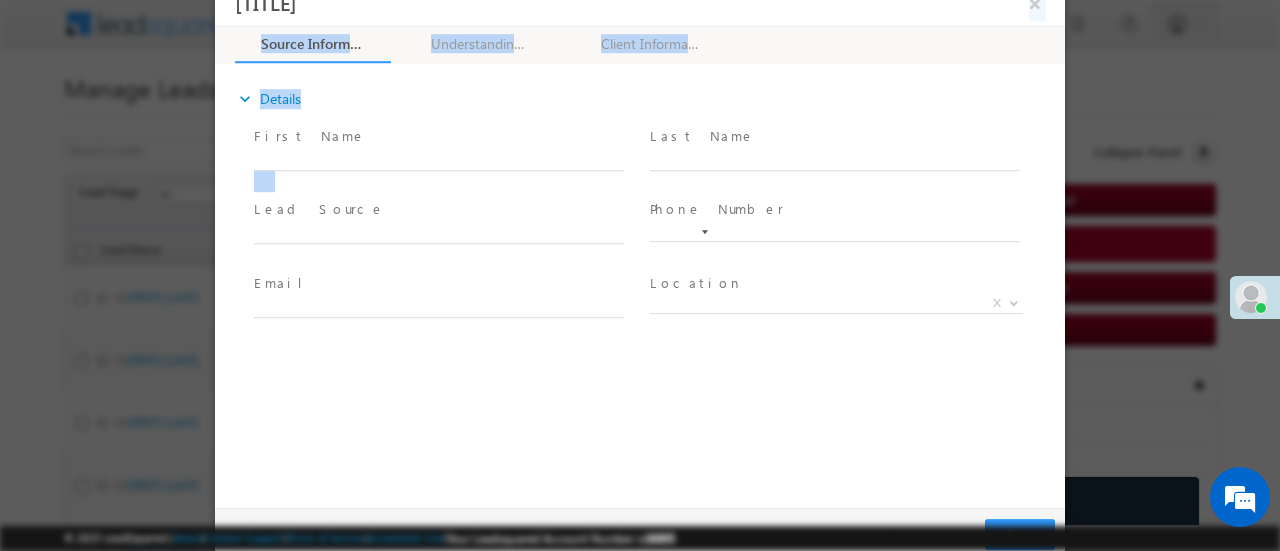 drag, startPoint x: 850, startPoint y: 19, endPoint x: 790, endPoint y: 126, distance: 122.67436 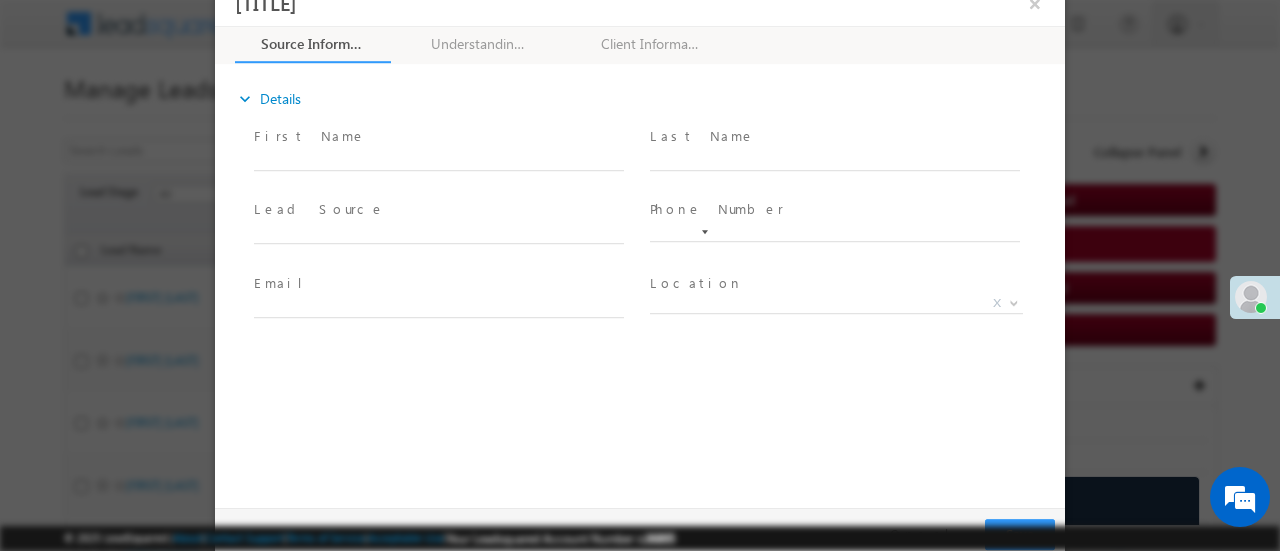 click on "expand_more Details
First Name
*" at bounding box center (645, 283) 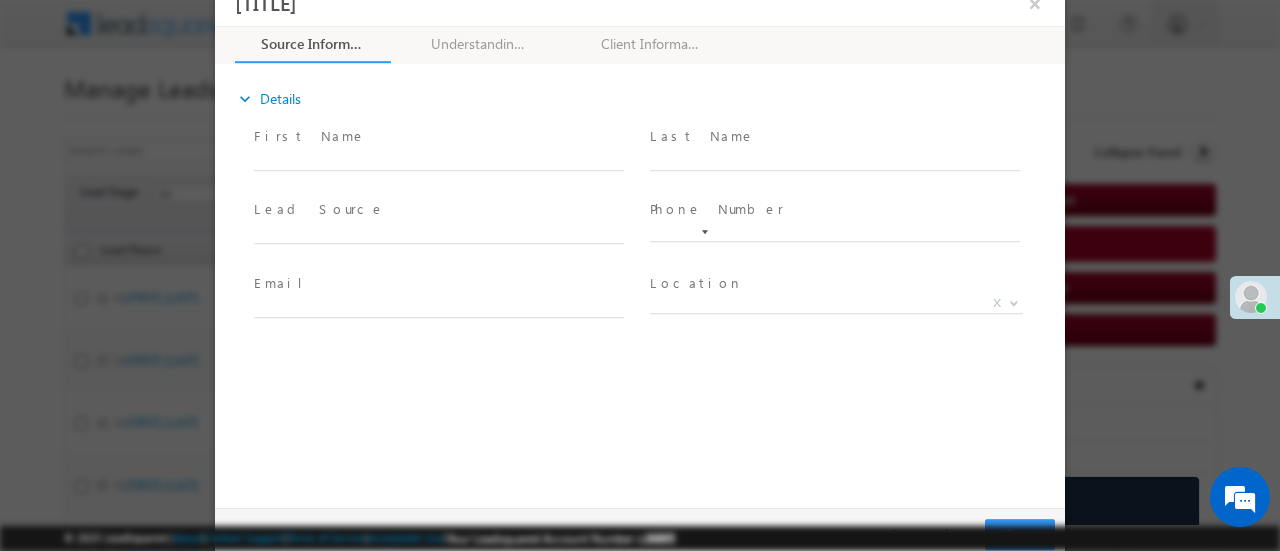 drag, startPoint x: 851, startPoint y: 386, endPoint x: 1182, endPoint y: 408, distance: 331.73032 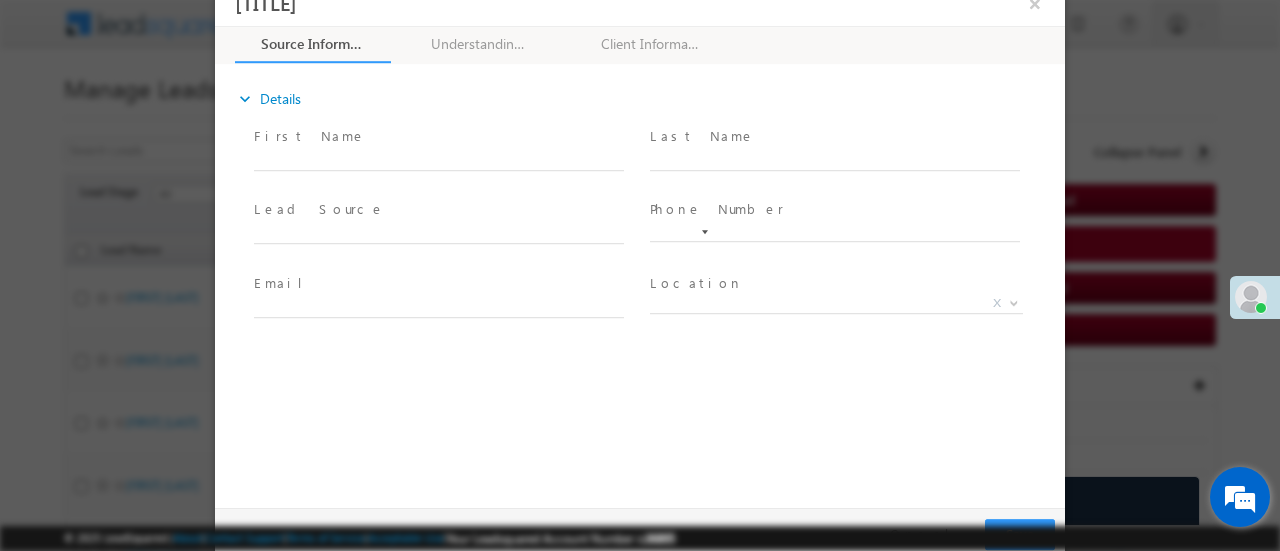 click at bounding box center (1240, 497) 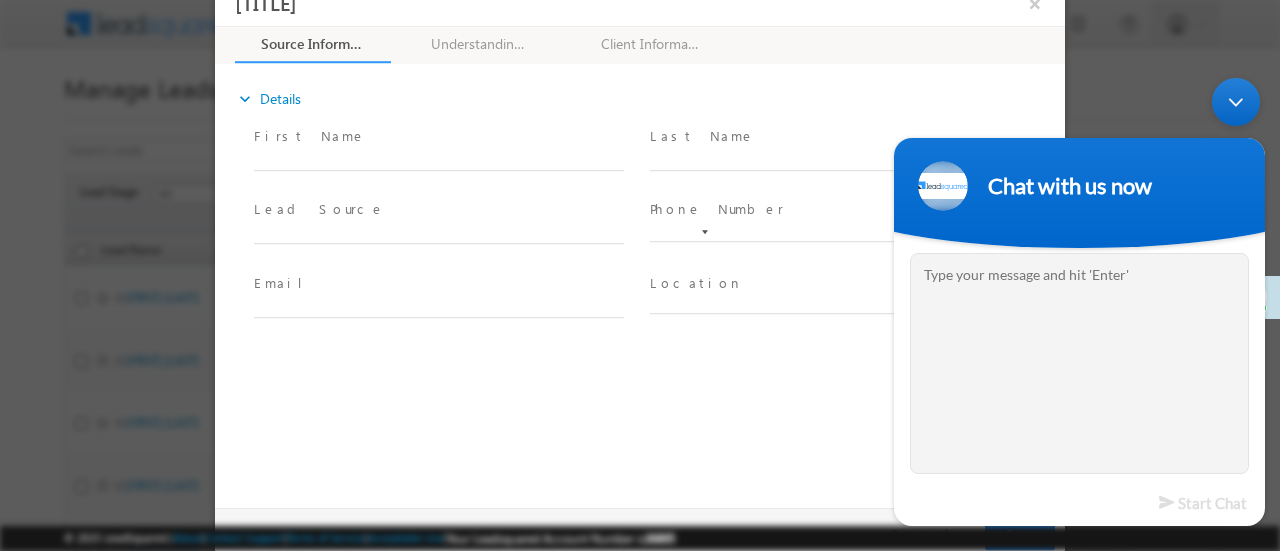 click on "expand_more Details
First Name
*" at bounding box center [645, 283] 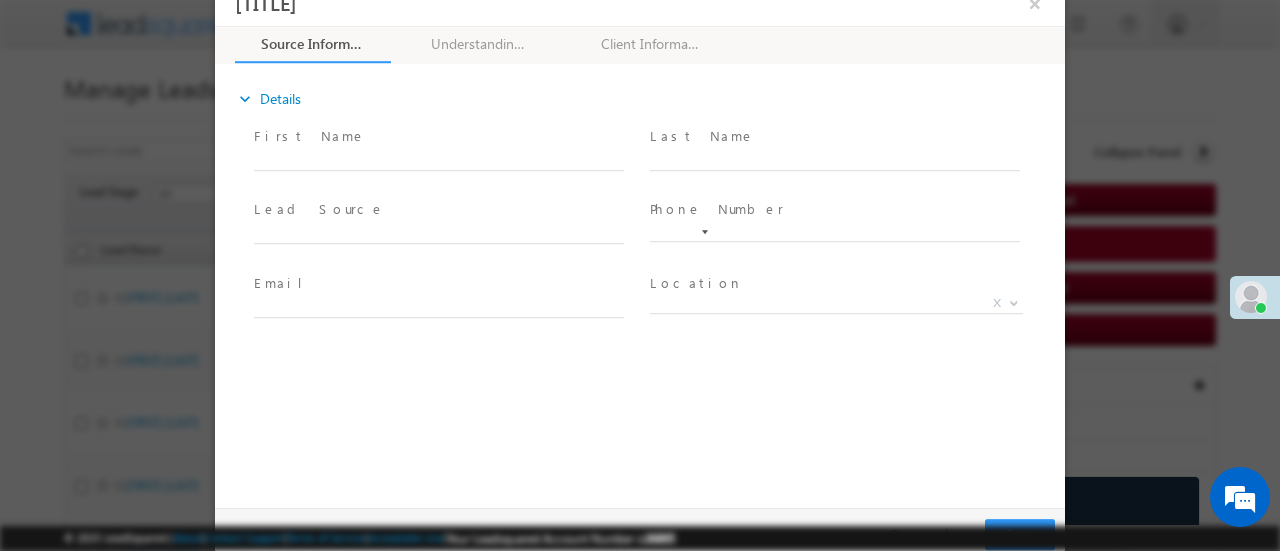 click at bounding box center (1251, 297) 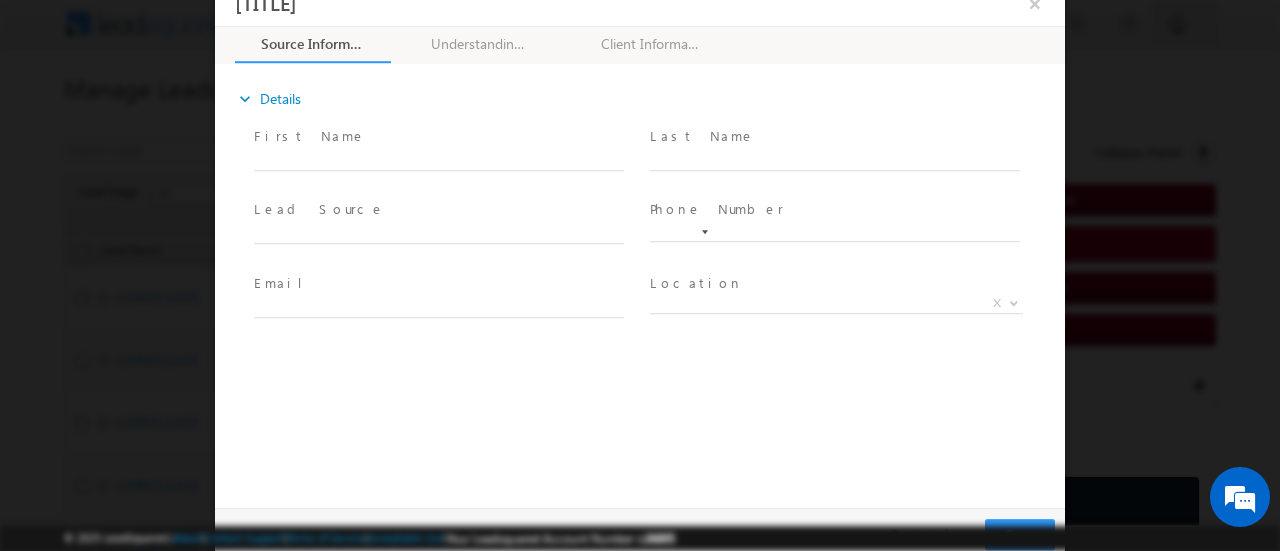 click on "expand_more Details
First Name
*" at bounding box center [645, 283] 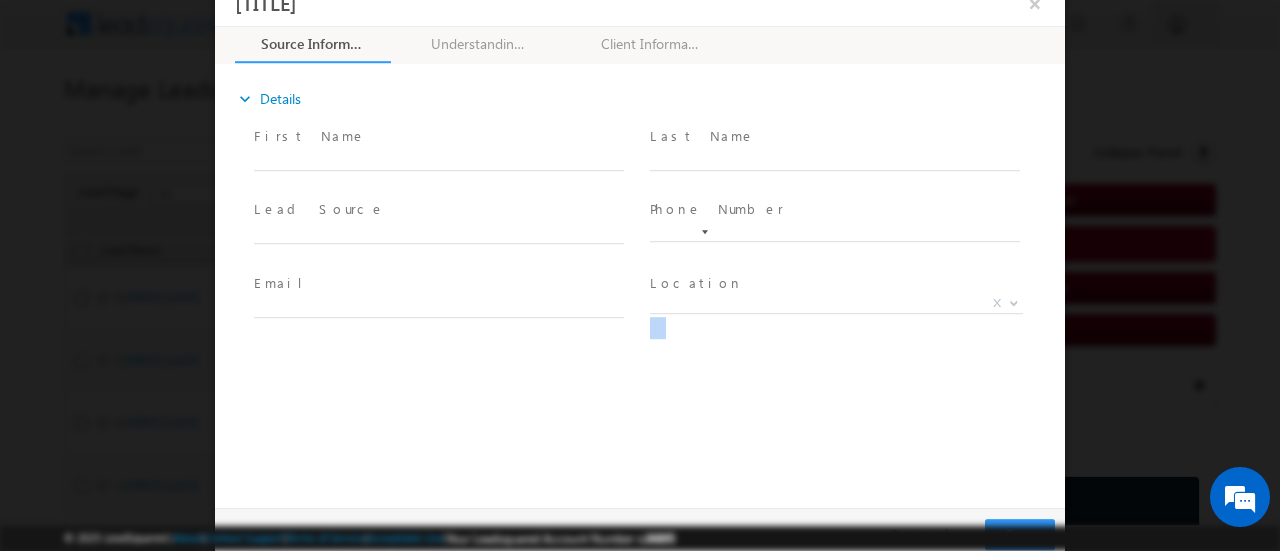click on "expand_more Details
First Name
*" at bounding box center (645, 283) 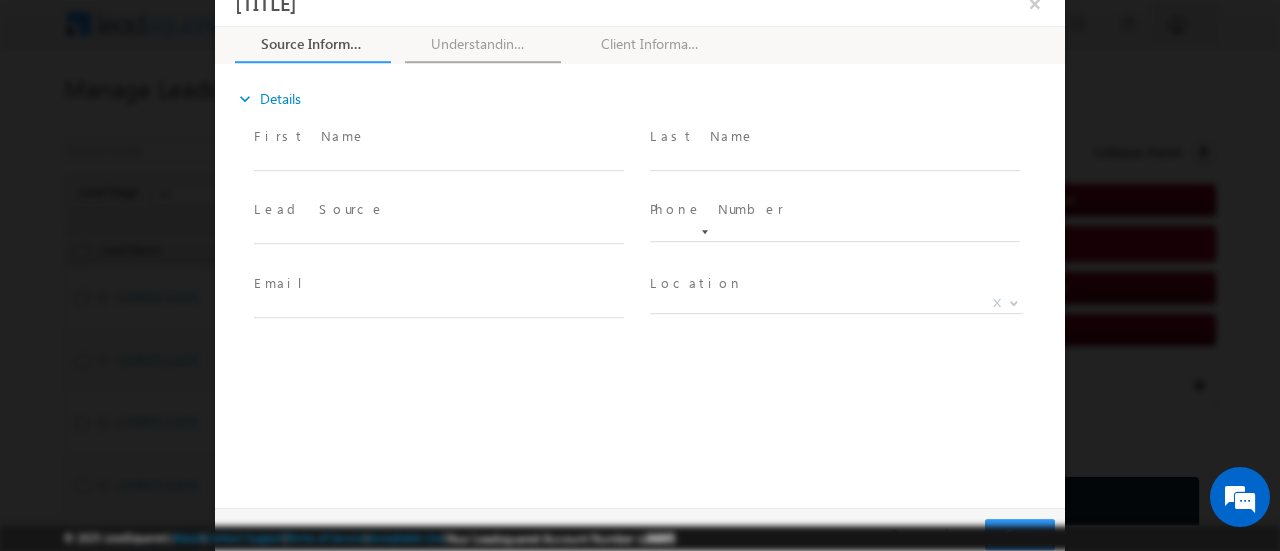 click on "Understanding About Client Requirement" at bounding box center [483, 45] 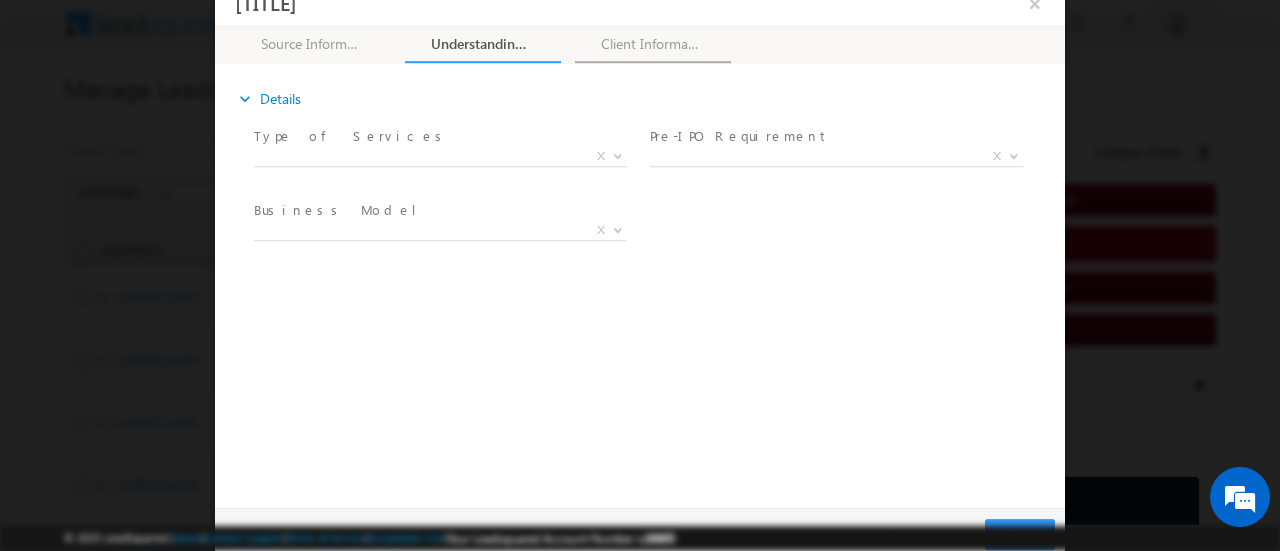 click on "Client Information" at bounding box center (653, 45) 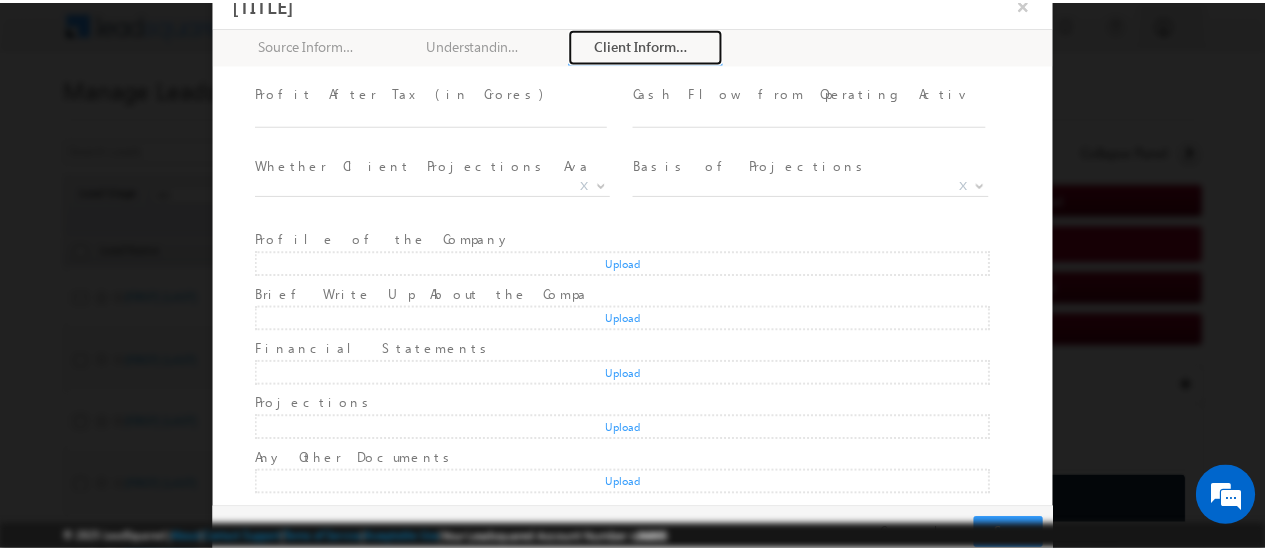 scroll, scrollTop: 0, scrollLeft: 0, axis: both 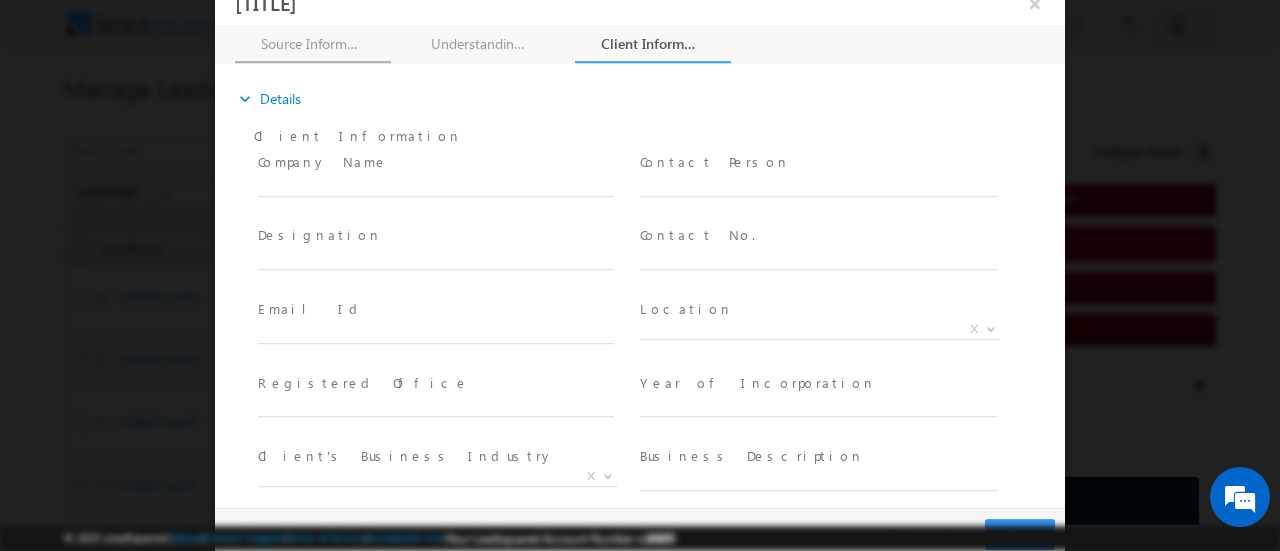 click on "Source Information 0% Completed" at bounding box center (313, 45) 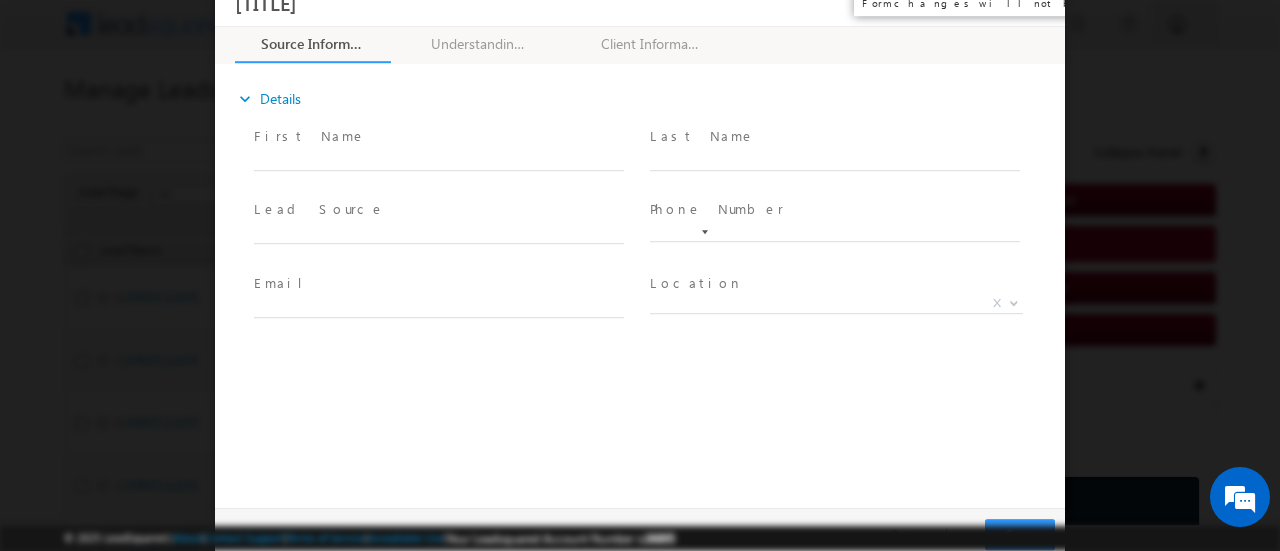 click on "×" at bounding box center [1035, 3] 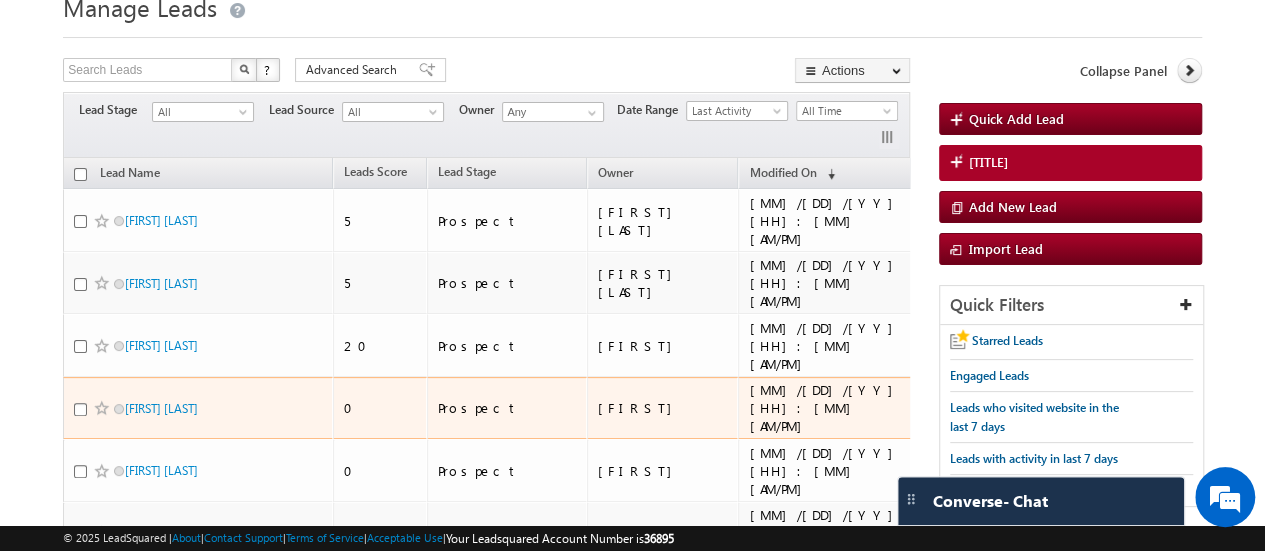 scroll, scrollTop: 77, scrollLeft: 0, axis: vertical 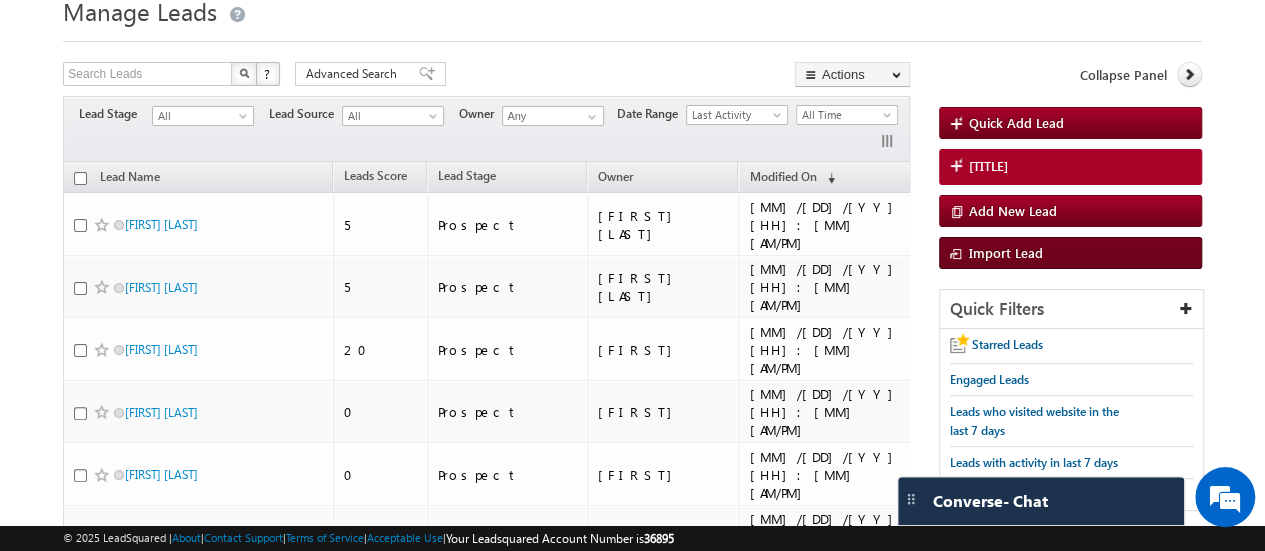 click on "Import Lead" at bounding box center [1006, 252] 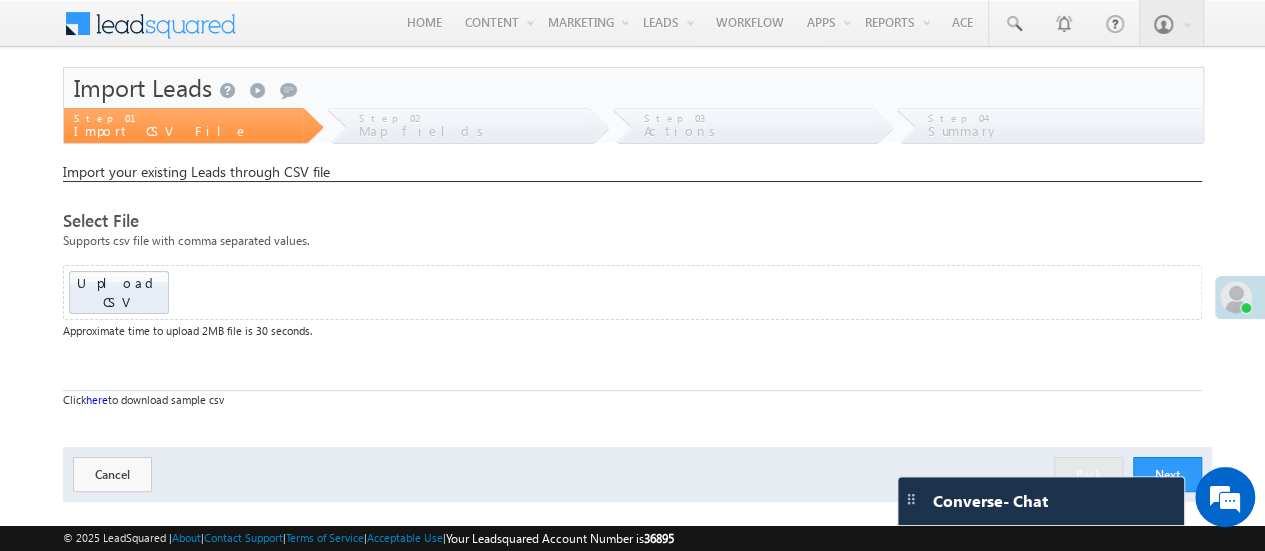 scroll, scrollTop: 0, scrollLeft: 0, axis: both 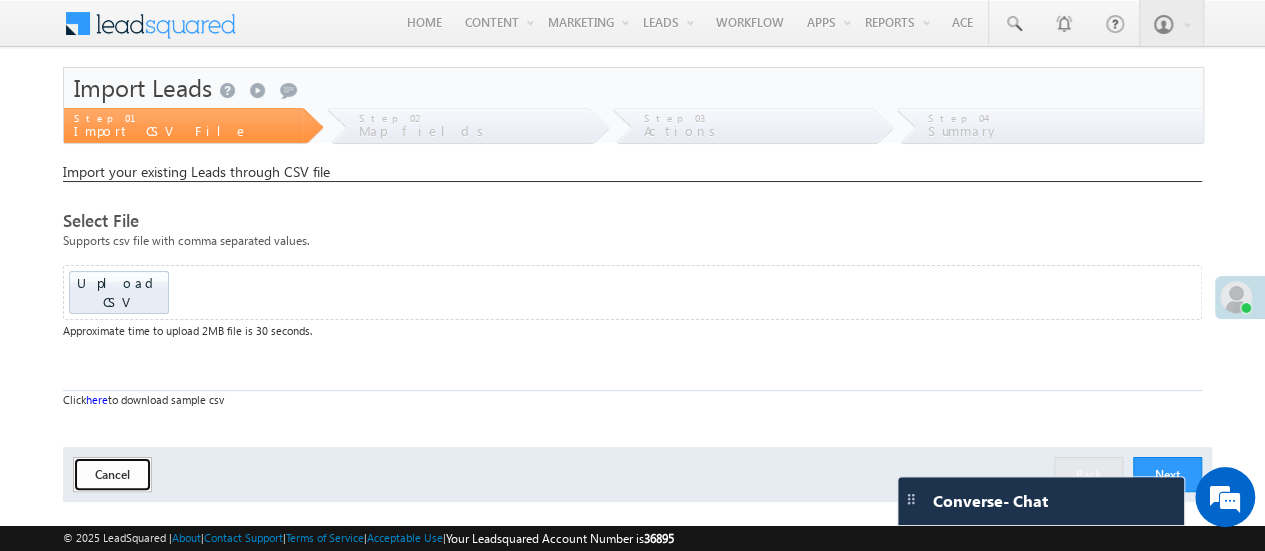 click on "Cancel" at bounding box center (112, 474) 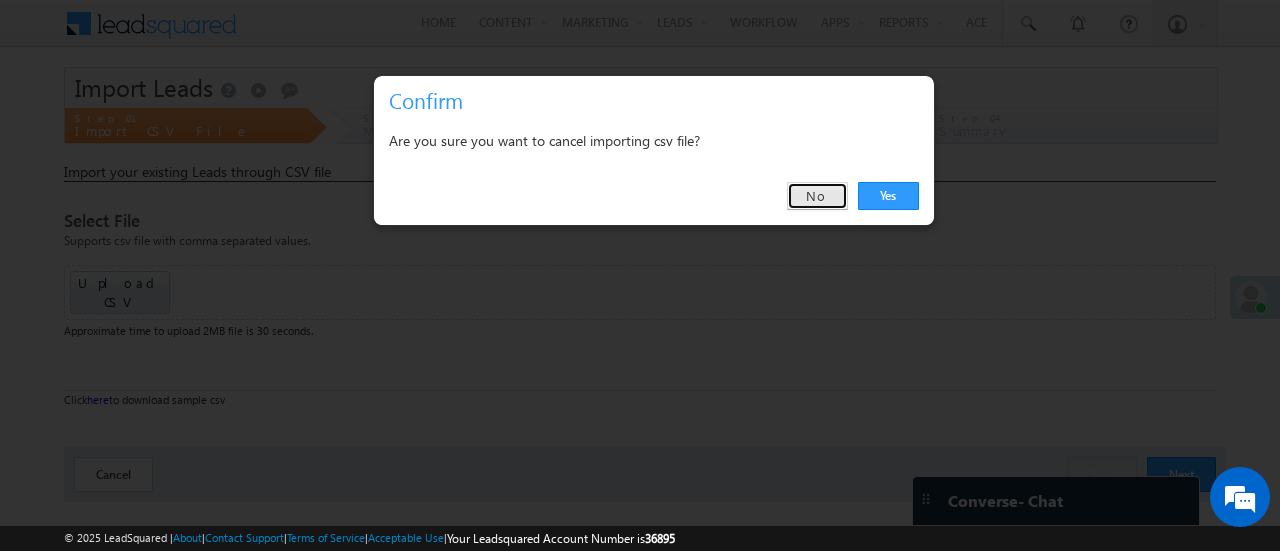 click on "No" at bounding box center [817, 196] 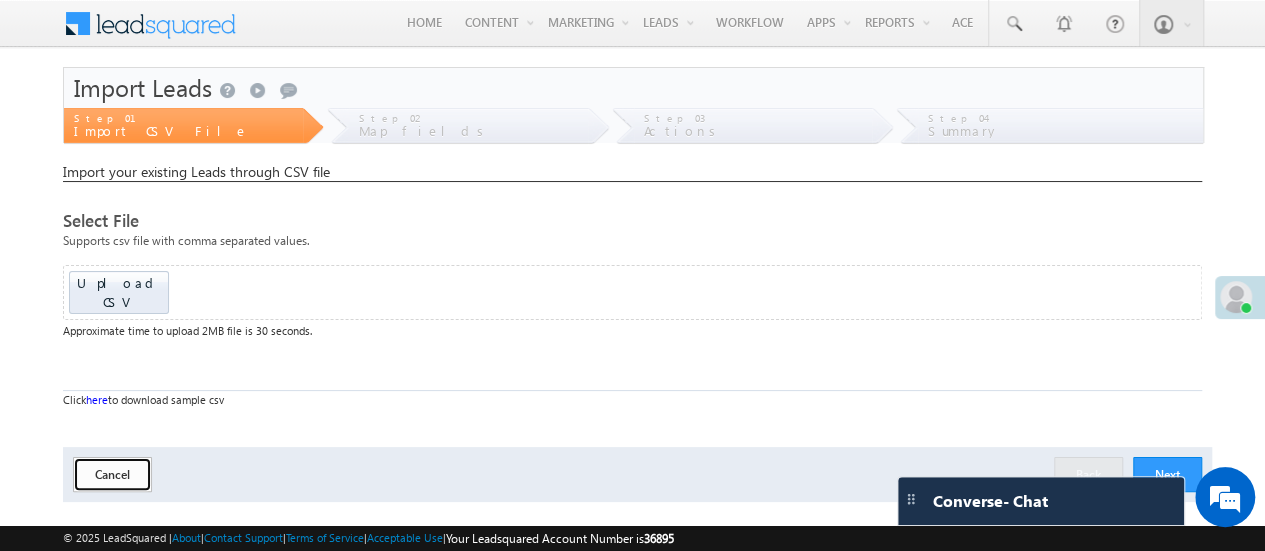 click on "Cancel" at bounding box center (112, 474) 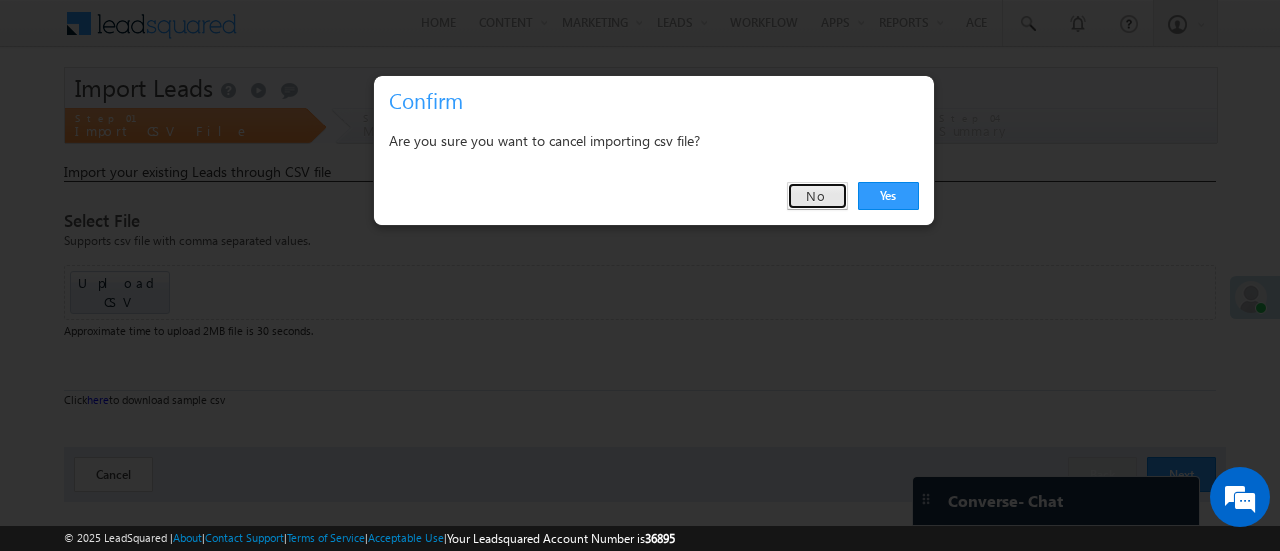 click on "No" at bounding box center (817, 196) 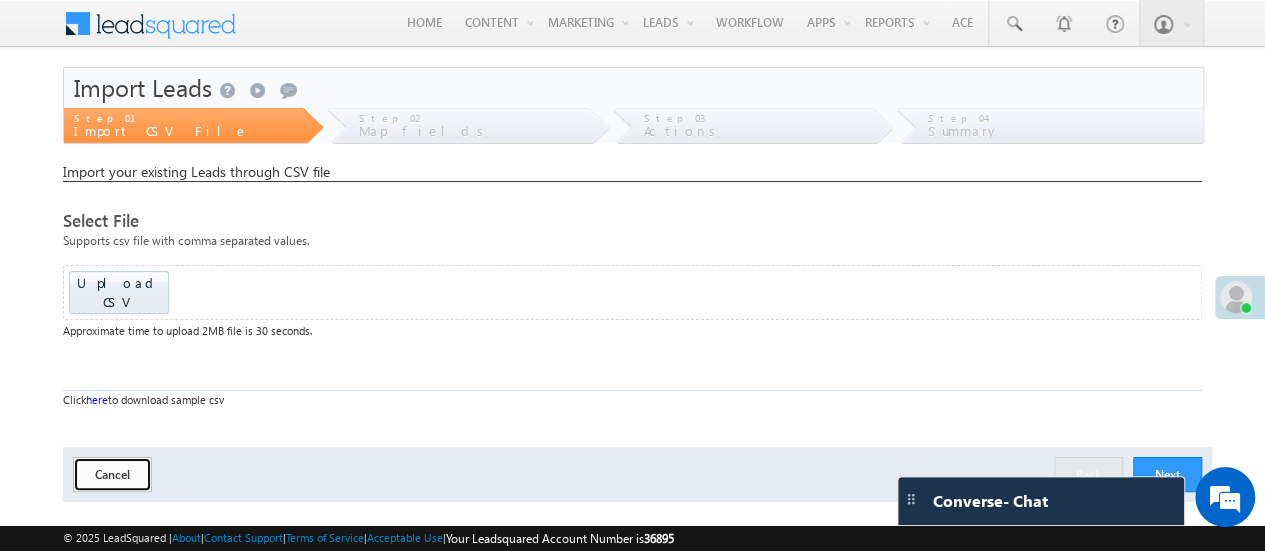 click on "Cancel" at bounding box center (112, 474) 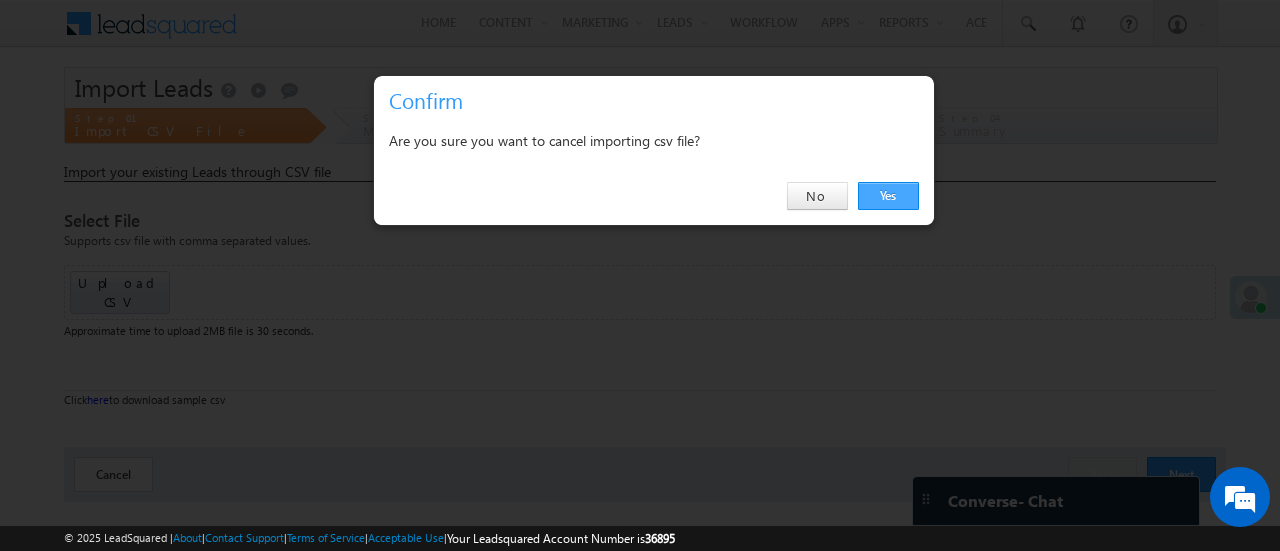 click on "Yes" at bounding box center [888, 196] 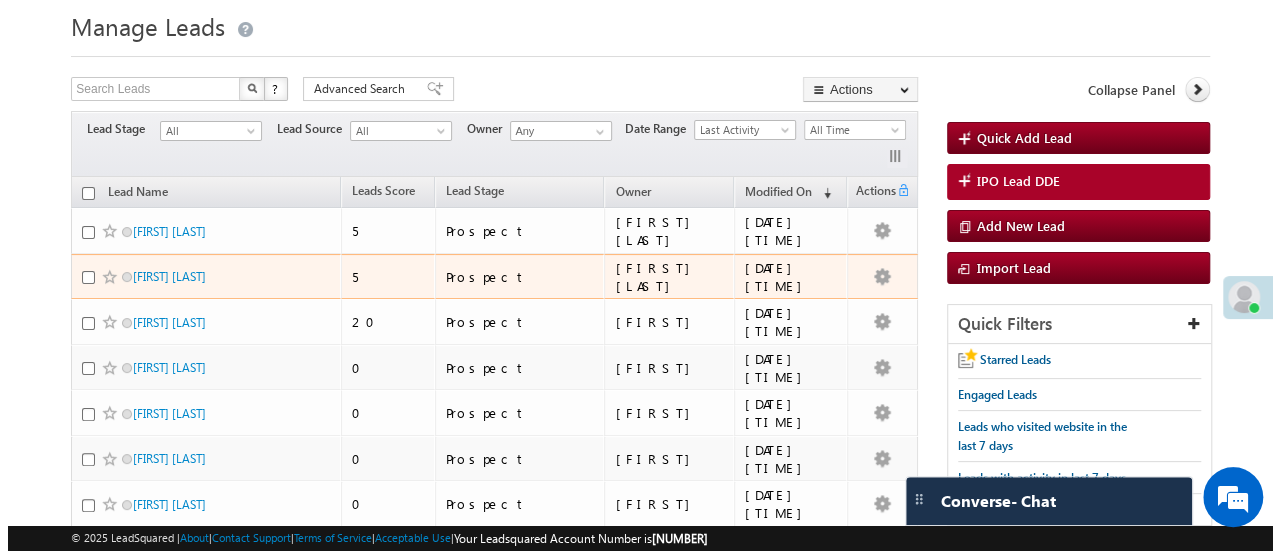 scroll, scrollTop: 0, scrollLeft: 0, axis: both 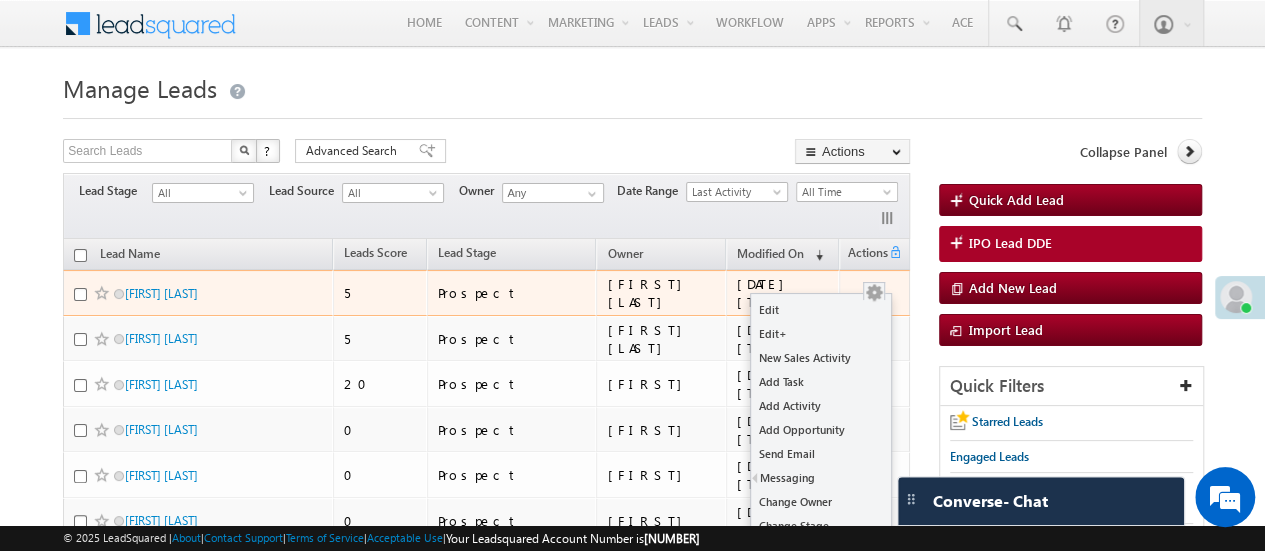 click at bounding box center (874, 293) 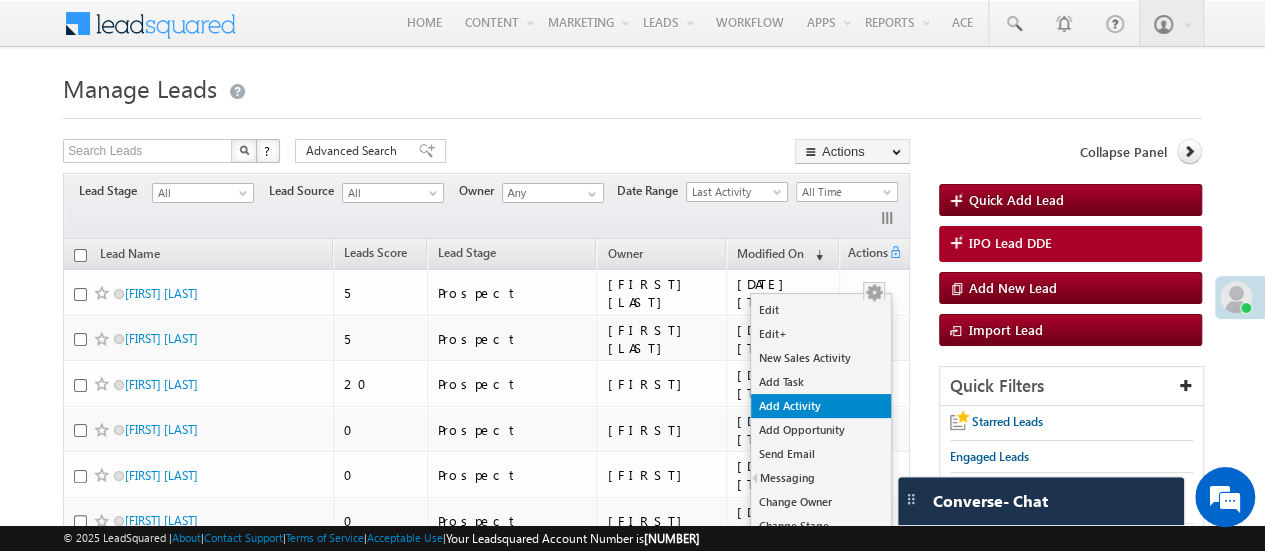 click on "Add Activity" at bounding box center (821, 406) 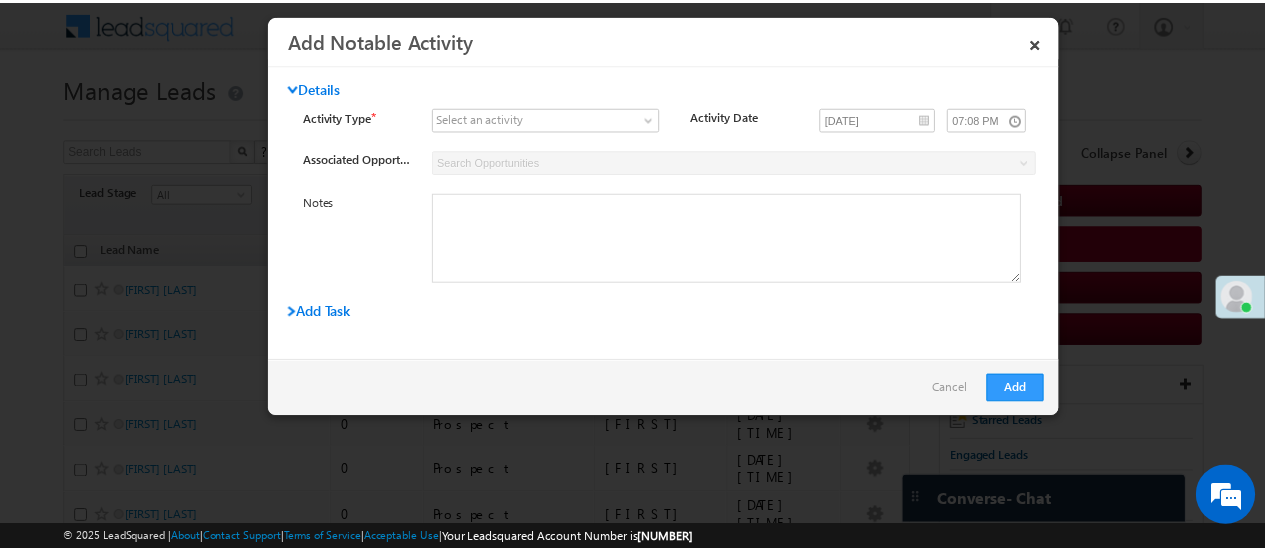 scroll, scrollTop: 0, scrollLeft: 0, axis: both 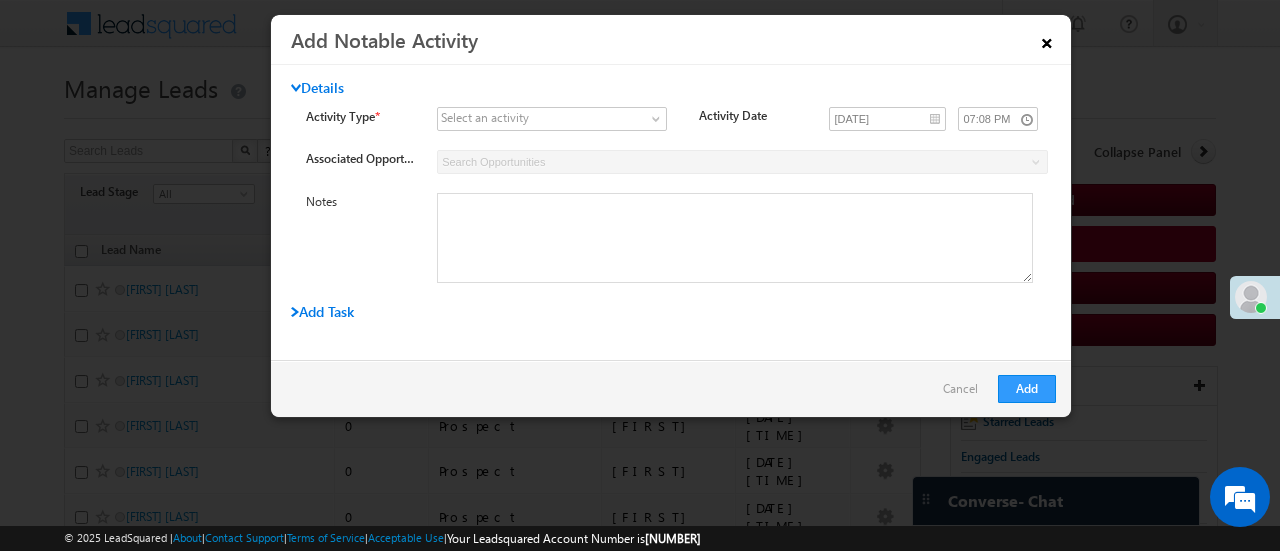 click on "×" at bounding box center [1047, 39] 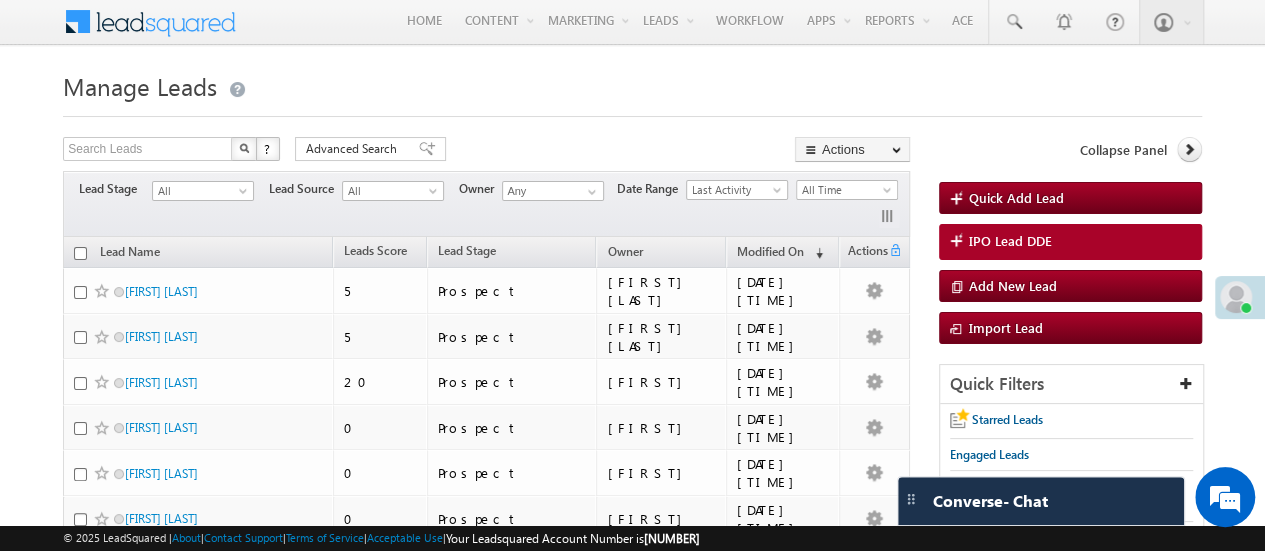 scroll, scrollTop: 0, scrollLeft: 0, axis: both 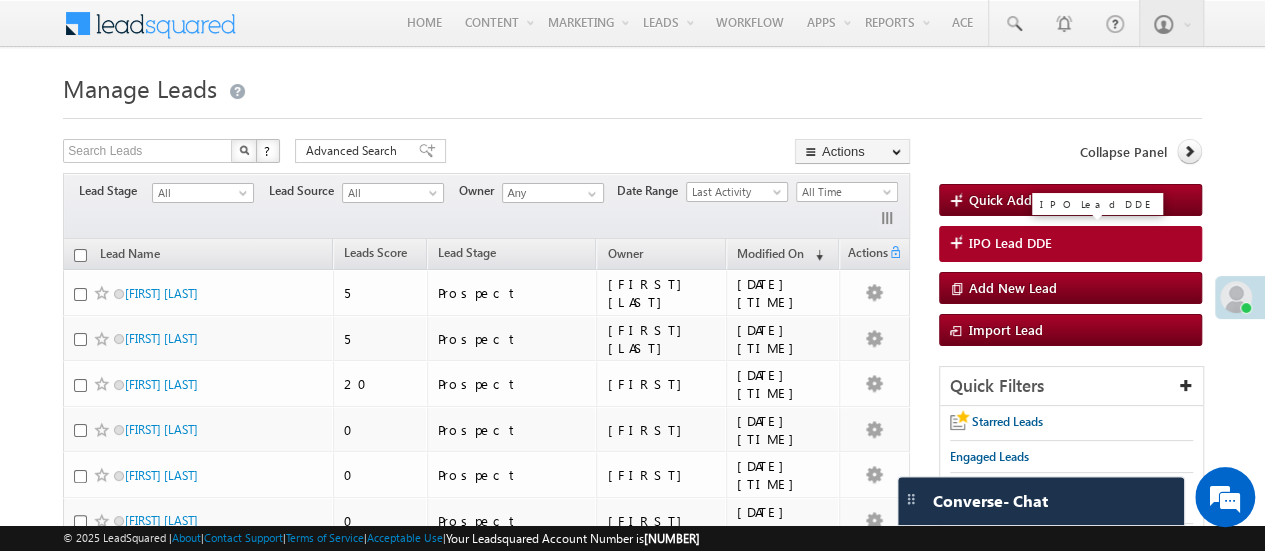 click on "IPO Lead DDE" at bounding box center [1010, 243] 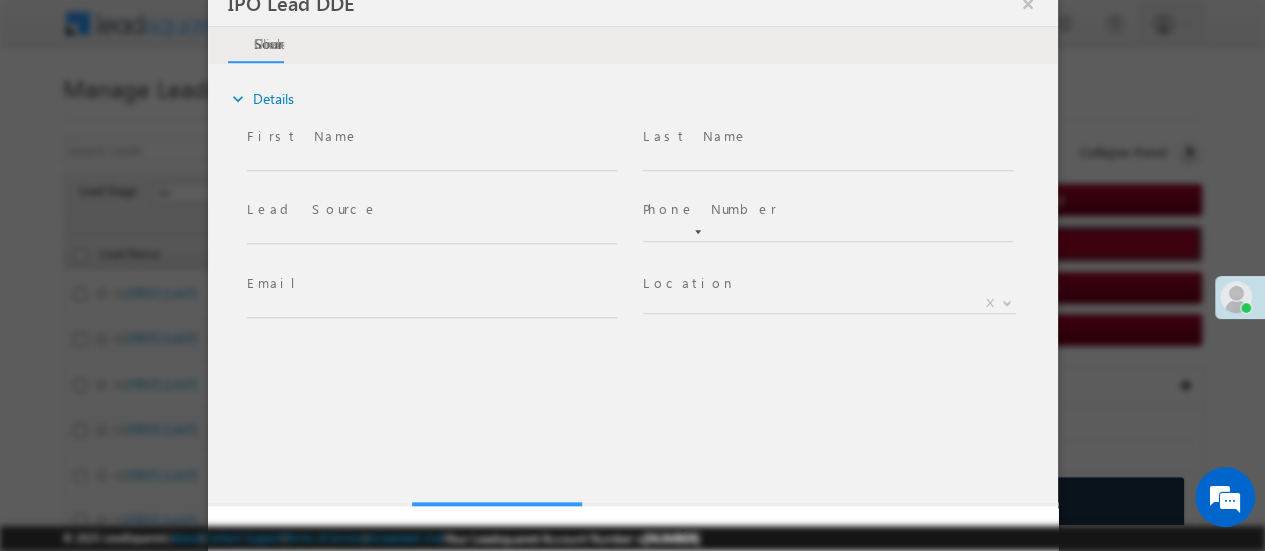 scroll, scrollTop: 0, scrollLeft: 0, axis: both 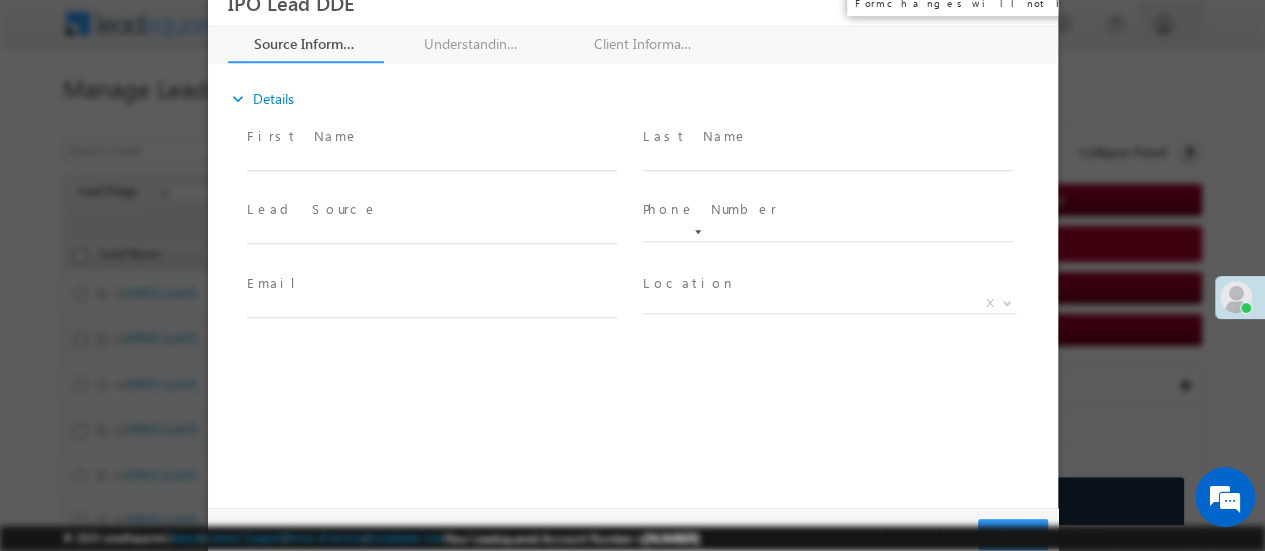 click on "×" at bounding box center [1027, 3] 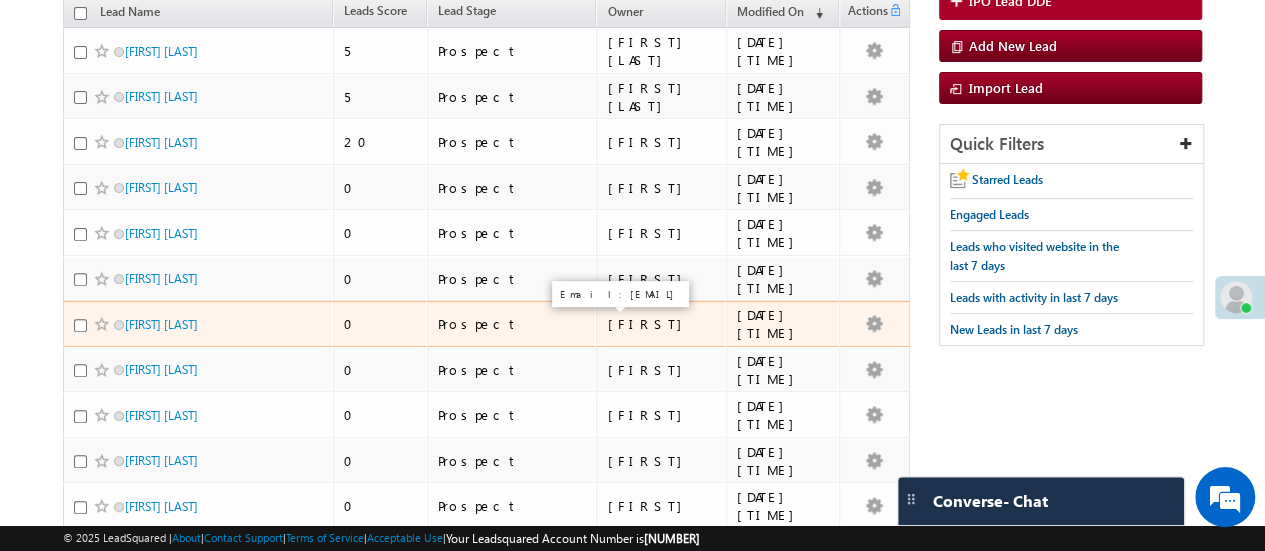 scroll, scrollTop: 0, scrollLeft: 0, axis: both 